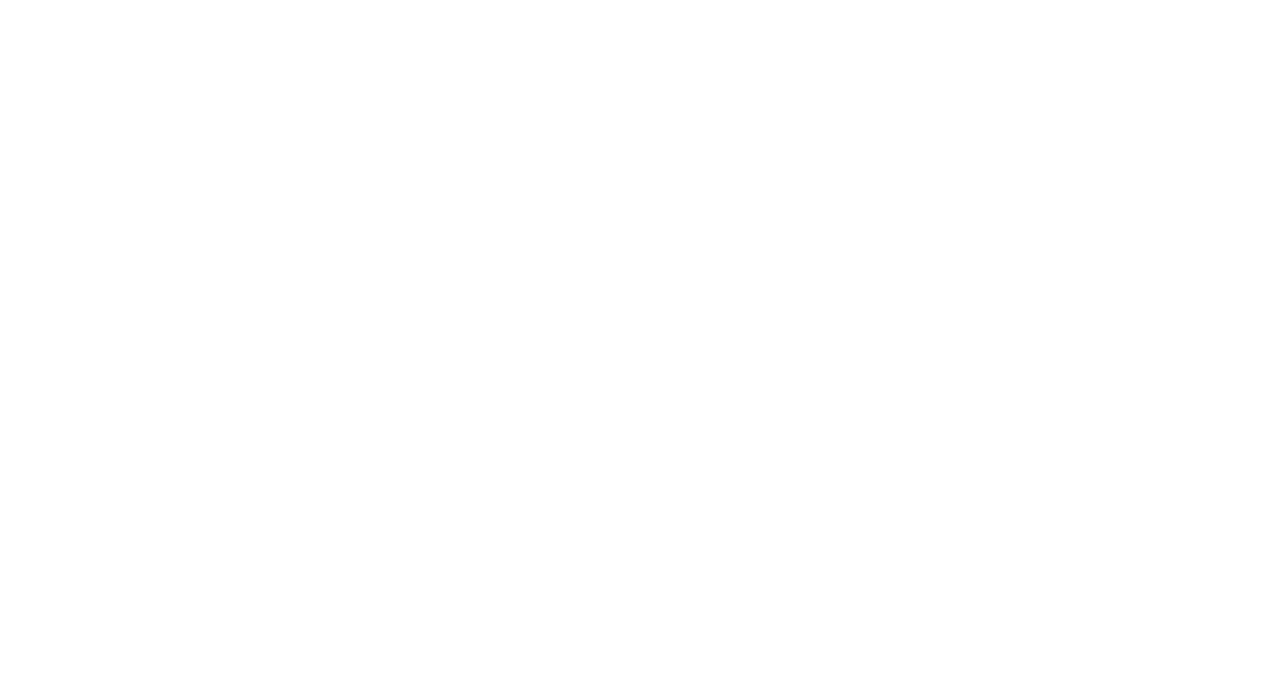 scroll, scrollTop: 0, scrollLeft: 0, axis: both 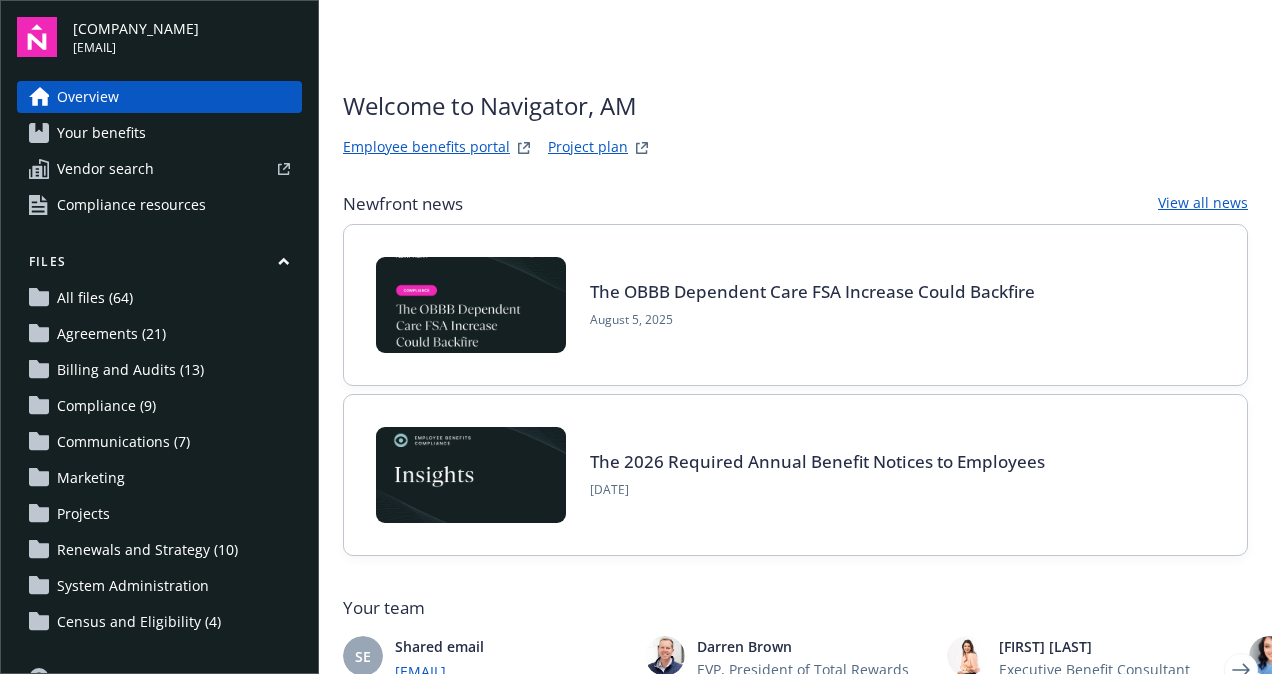 click on "All files (64)" at bounding box center [95, 298] 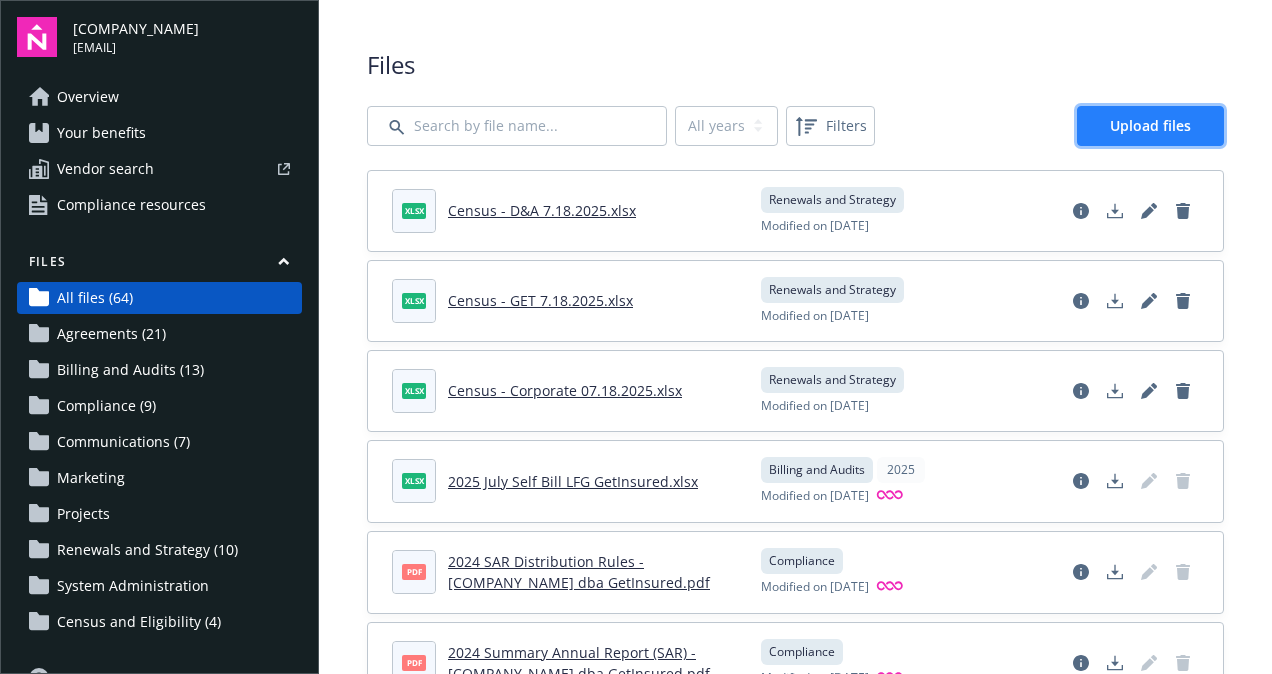 click on "Upload files" at bounding box center [1150, 125] 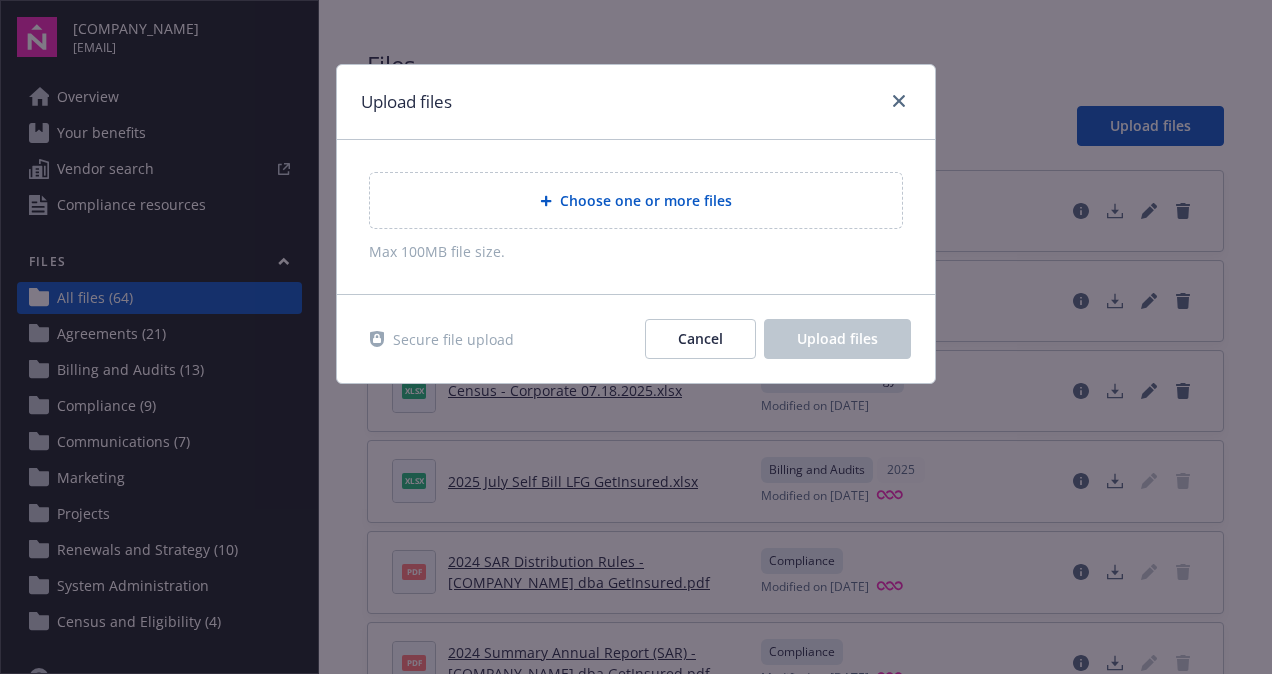 click on "Choose one or more files" at bounding box center [636, 200] 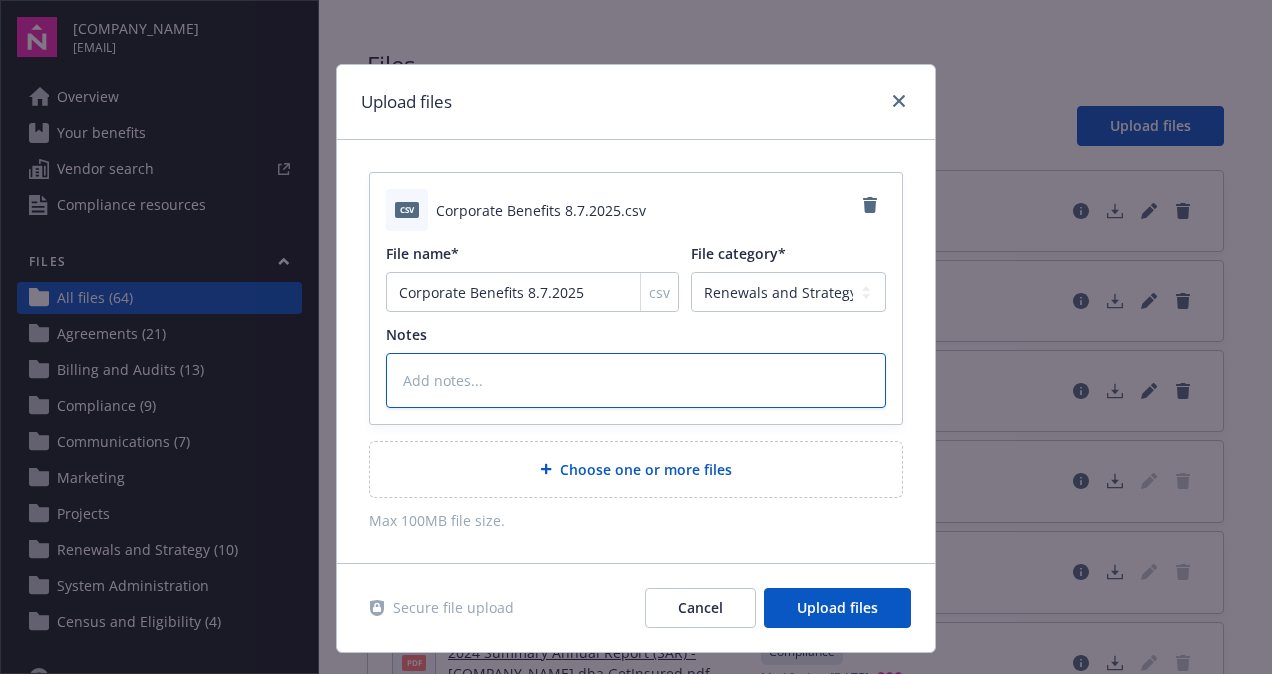 click at bounding box center [636, 380] 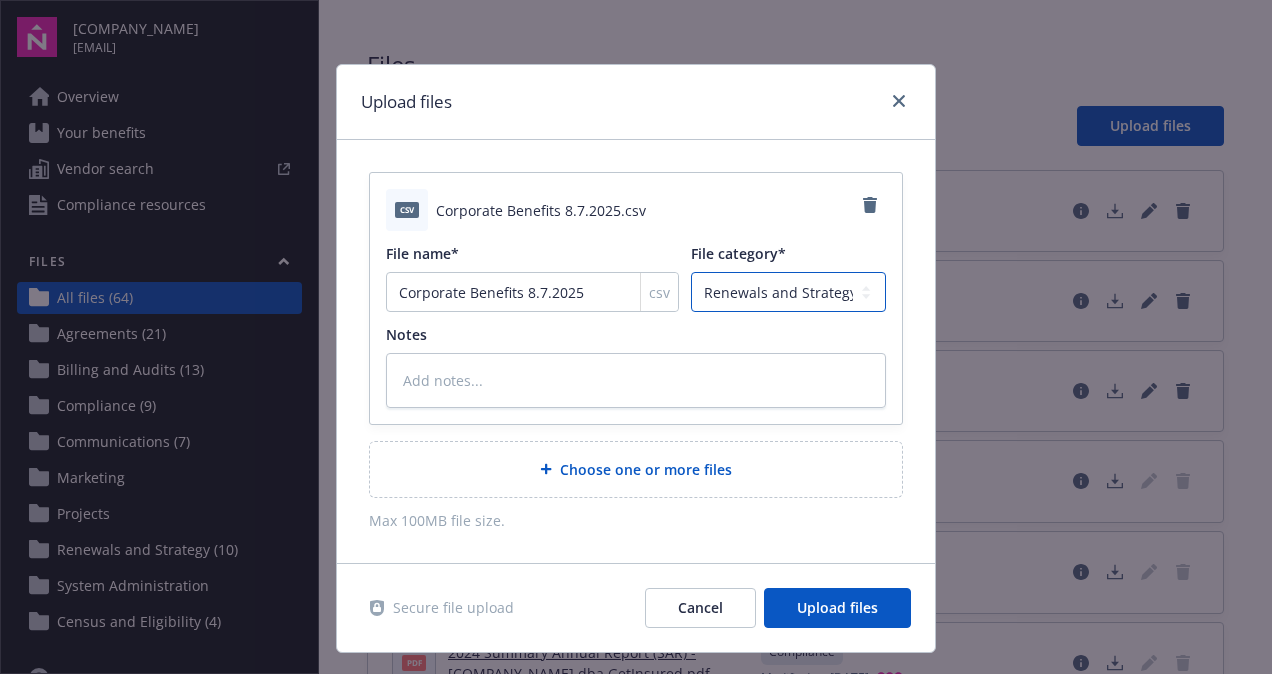 click on "Agreements Billing and Audits Census and Eligibility Communications Compliance Marketing Renewals and Strategy Projects System Administration" at bounding box center [788, 292] 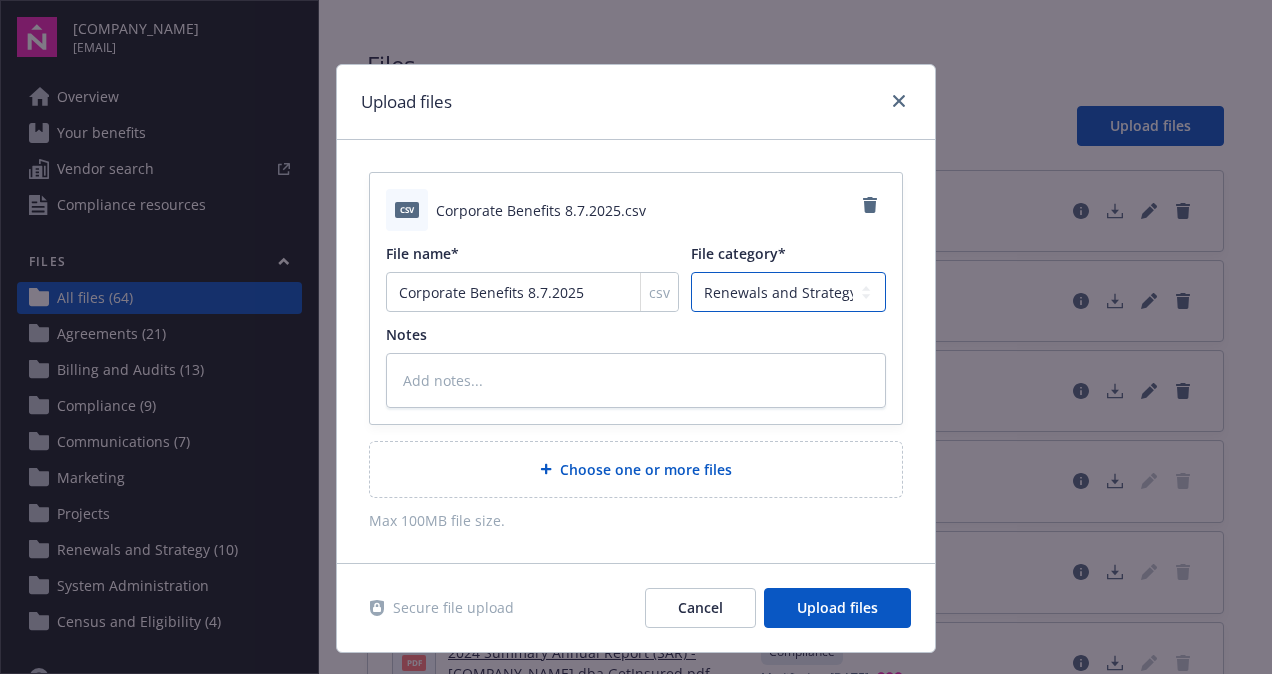 click on "Agreements Billing and Audits Census and Eligibility Communications Compliance Marketing Renewals and Strategy Projects System Administration" at bounding box center [788, 292] 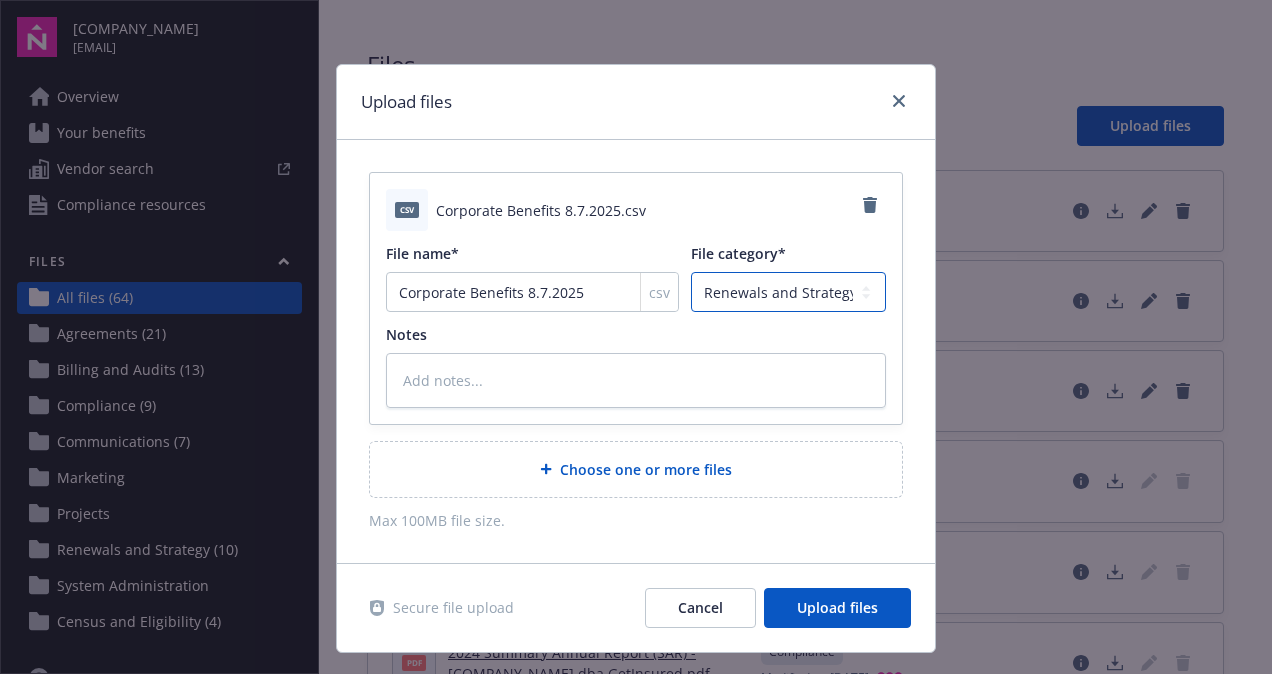 select on "Census" 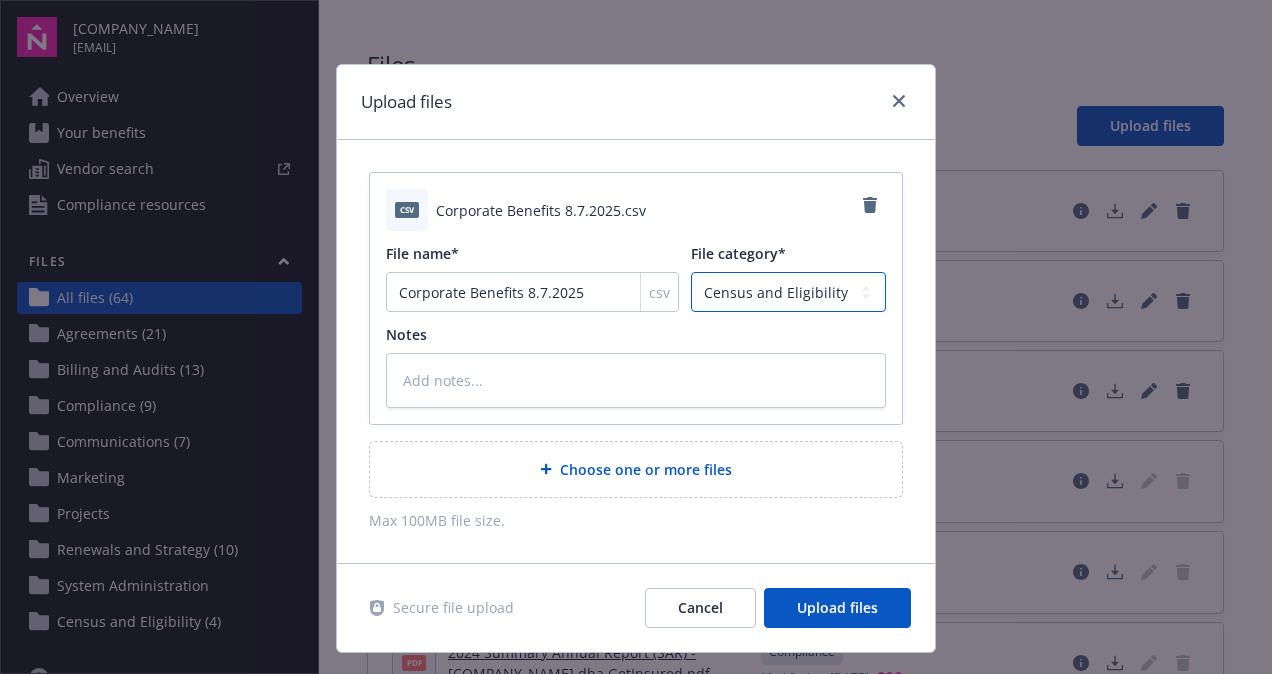 click on "Agreements Billing and Audits Census and Eligibility Communications Compliance Marketing Renewals and Strategy Projects System Administration" at bounding box center [788, 292] 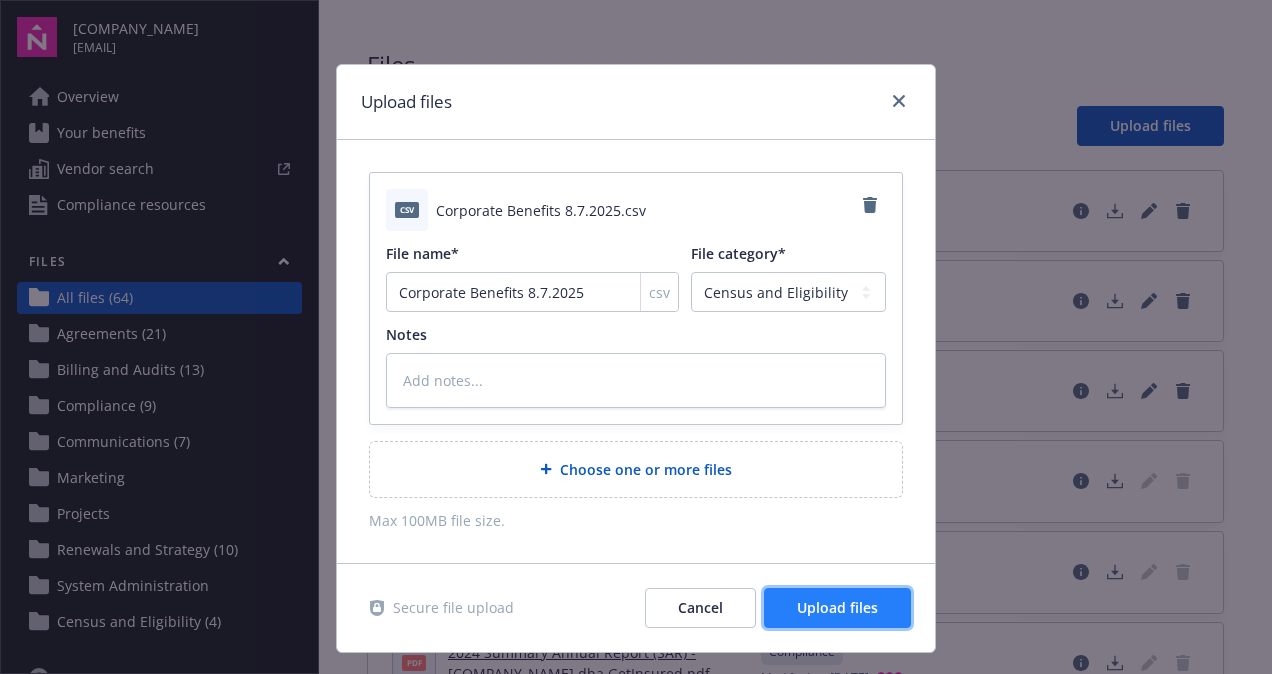 click on "Upload files" at bounding box center [837, 607] 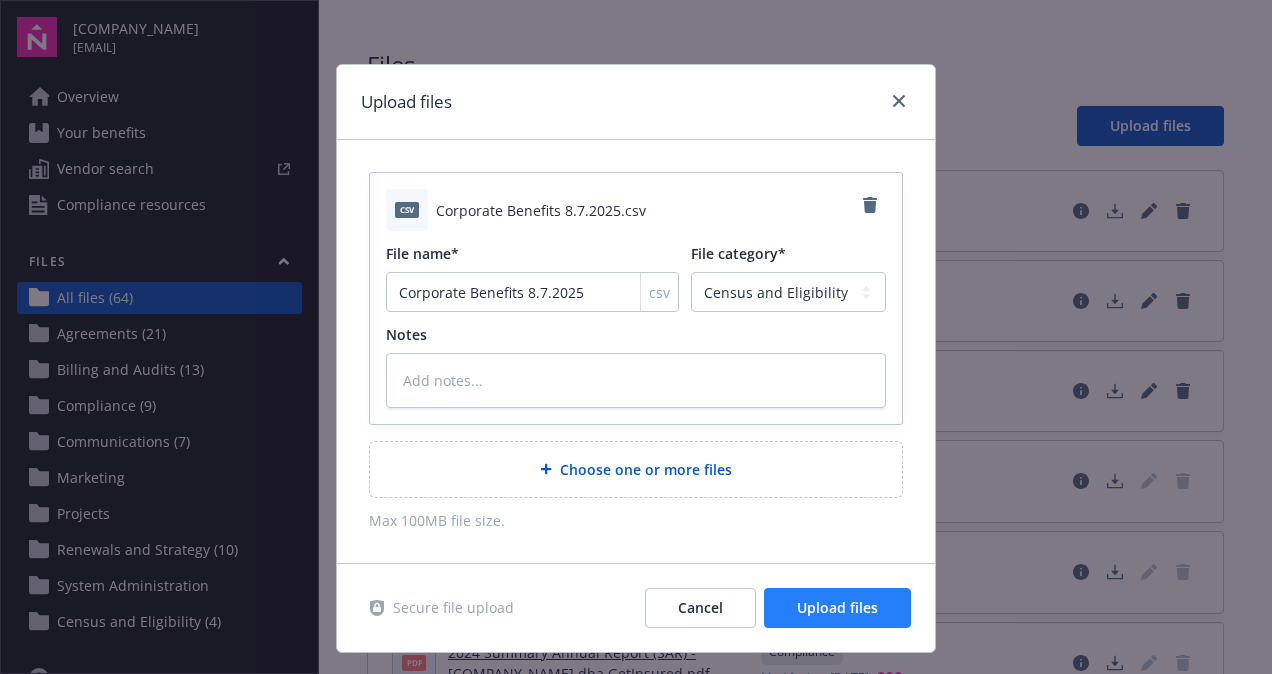 type on "x" 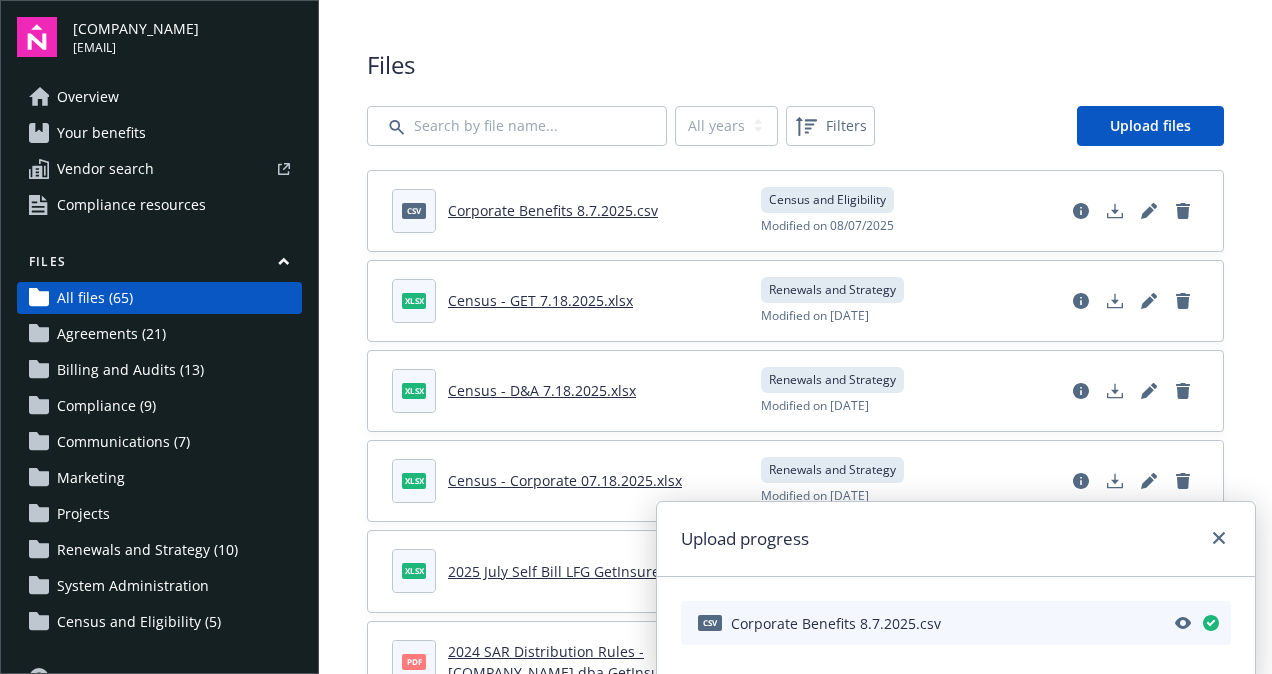 click on "Files All years 2025 2024 2023 Filters Upload files csv Corporate Benefits 8.7.2025.csv Census and Eligibility Modified on   08/07/2025   xlsx Census - GET 7.18.2025.xlsx Renewals and Strategy Modified on   07/18/2025   xlsx Census - D&A 7.18.2025.xlsx Renewals and Strategy Modified on   07/18/2025   xlsx Census - Corporate 07.18.2025.xlsx Renewals and Strategy Modified on   07/18/2025   xlsx 2025 July Self Bill LFG GetInsured.xlsx Billing and Audits 2025 Modified on   07/18/2025   pdf 2024 SAR Distribution Rules - [COMPANY_NAME] dba GetInsured.pdf Compliance Modified on   06/20/2025   pdf 2024 Summary Annual Report (SAR) - [COMPANY_NAME] dba GetInsured.pdf Compliance Modified on   06/20/2025   pdf 2024 5500 Filing Carrier Schedule A's - [COMPANY_NAME] dba GetInsured.pdf Communications 2024 Modified on   06/20/2025   pdf 2024 5500 Filing - [COMPANY_NAME] dba GetInsured.pdf Compliance Modified on   06/20/2025   xlsx LFG Self Bill June 2025.xlsx Billing and Audits Modified on   06/19/2025   xlsx Billing and Audits 2025" at bounding box center (795, 3056) 